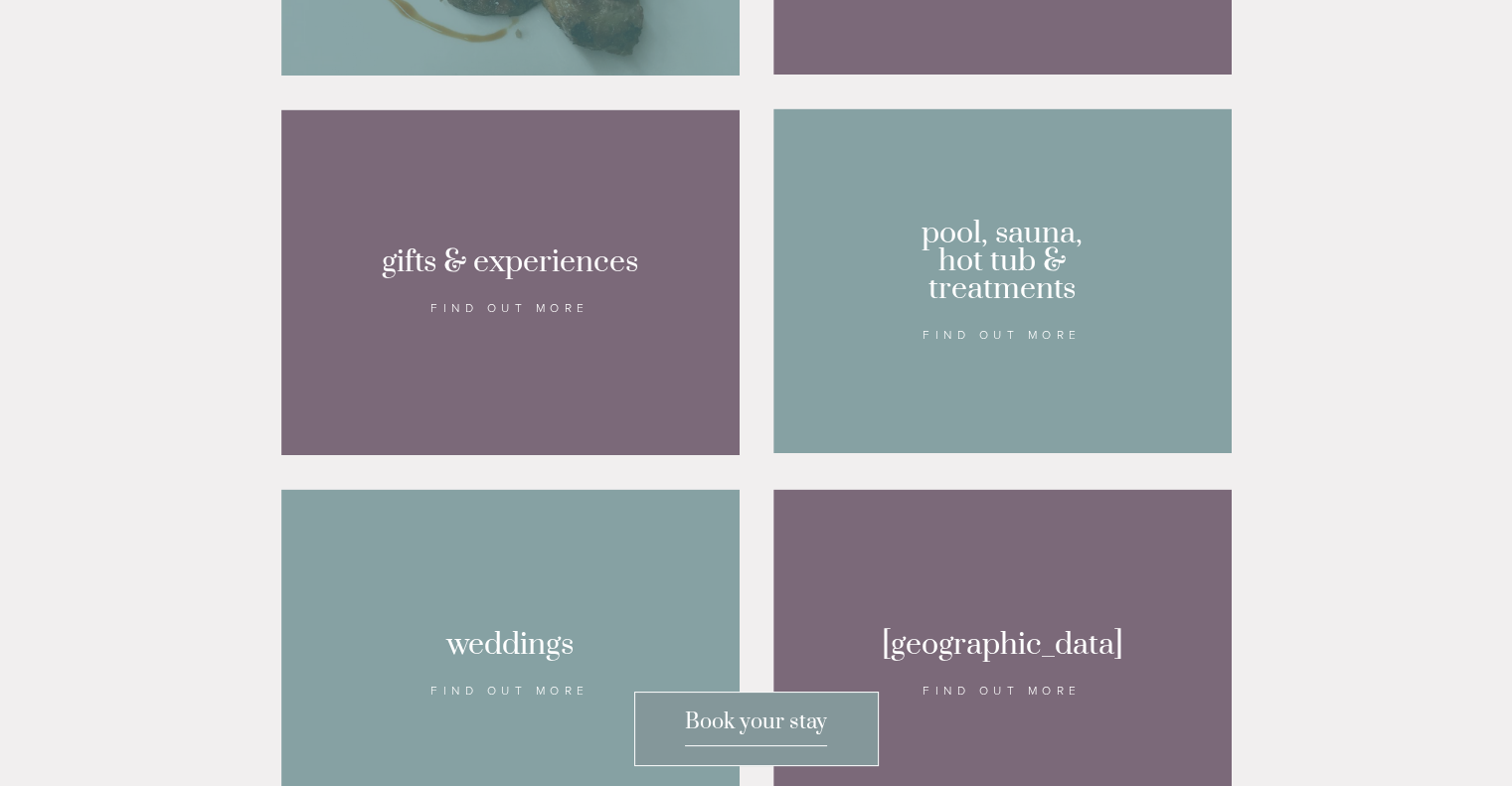 scroll, scrollTop: 1689, scrollLeft: 0, axis: vertical 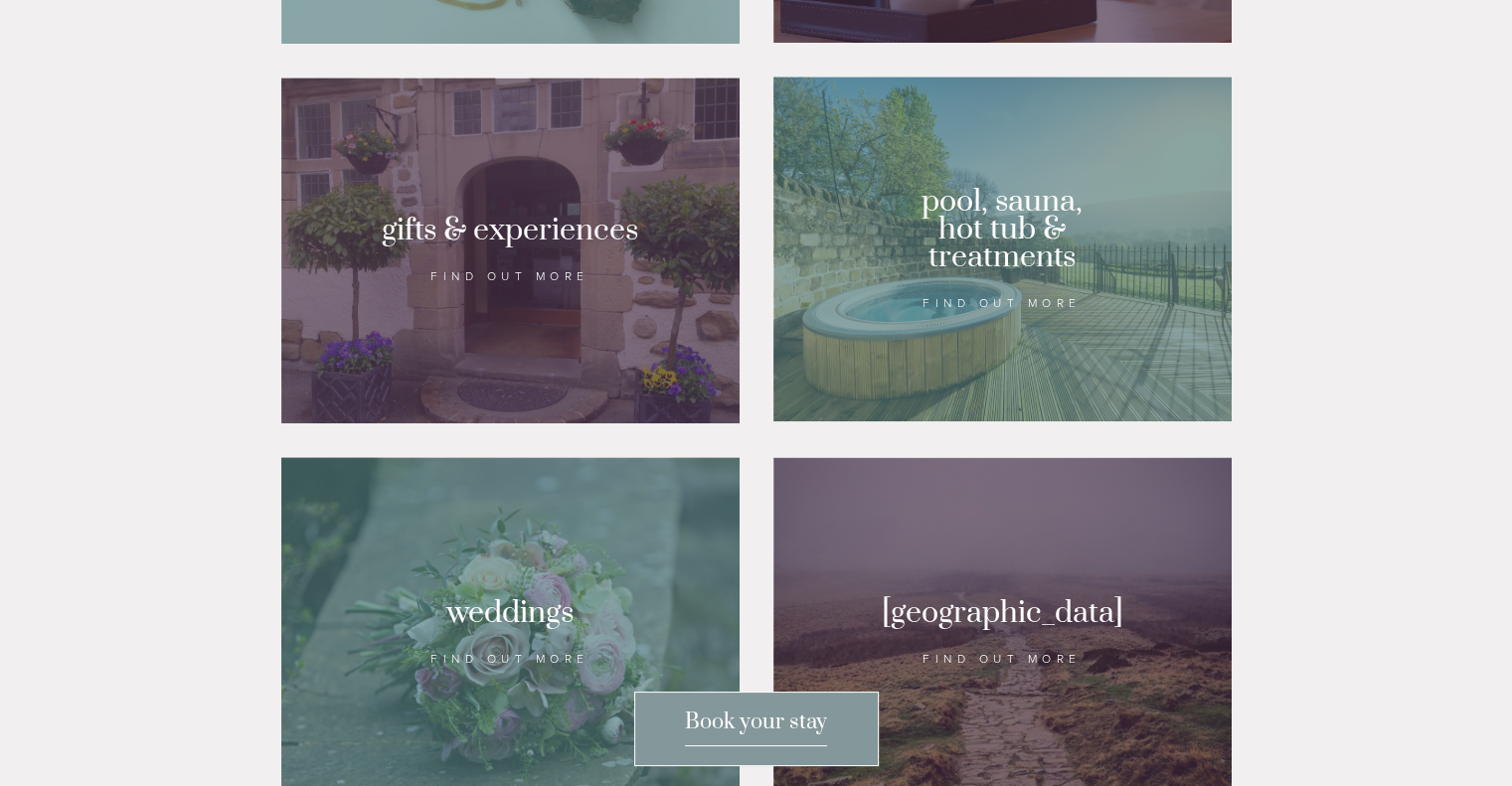 click at bounding box center (510, 250) 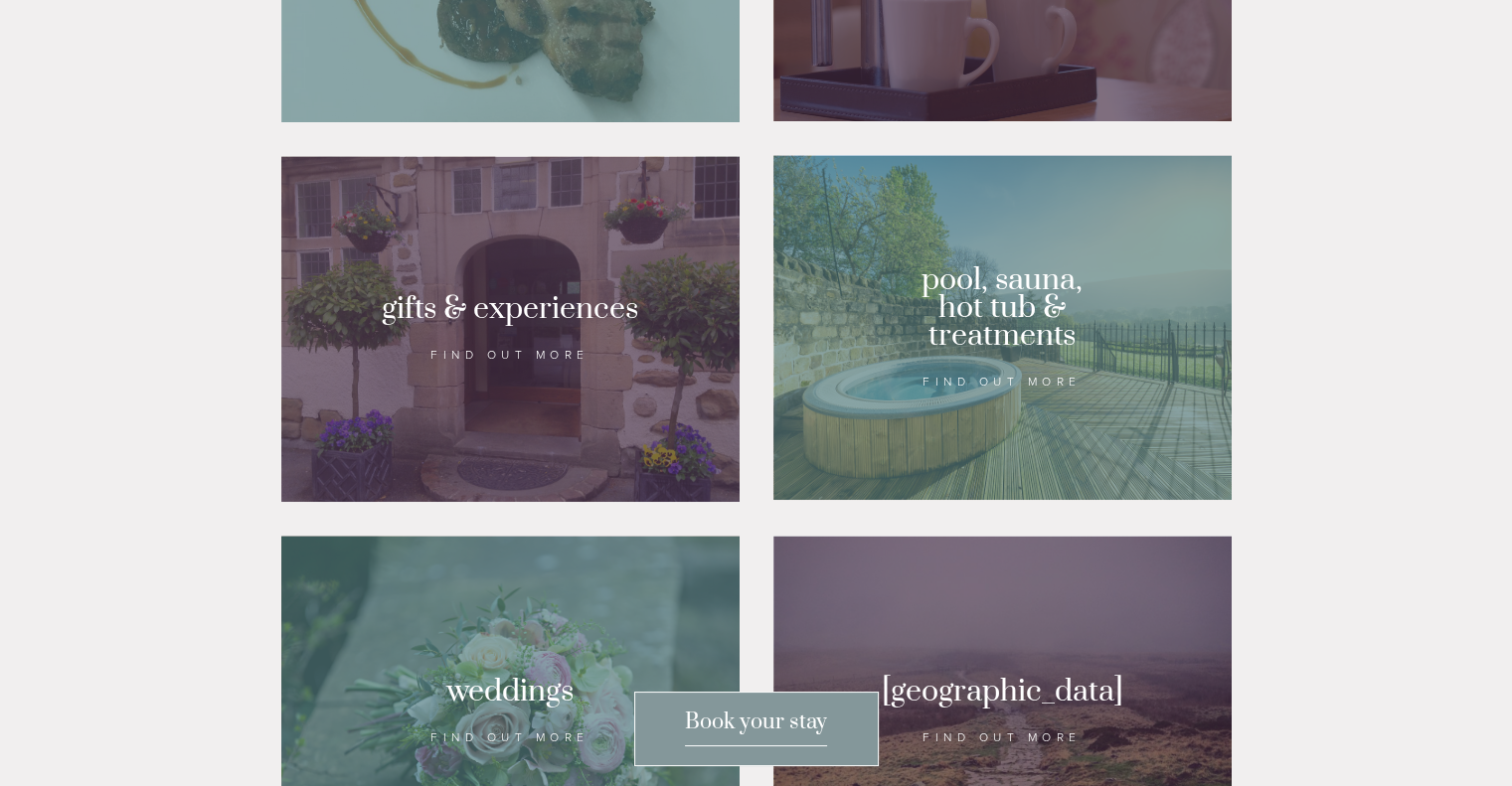 scroll, scrollTop: 1292, scrollLeft: 0, axis: vertical 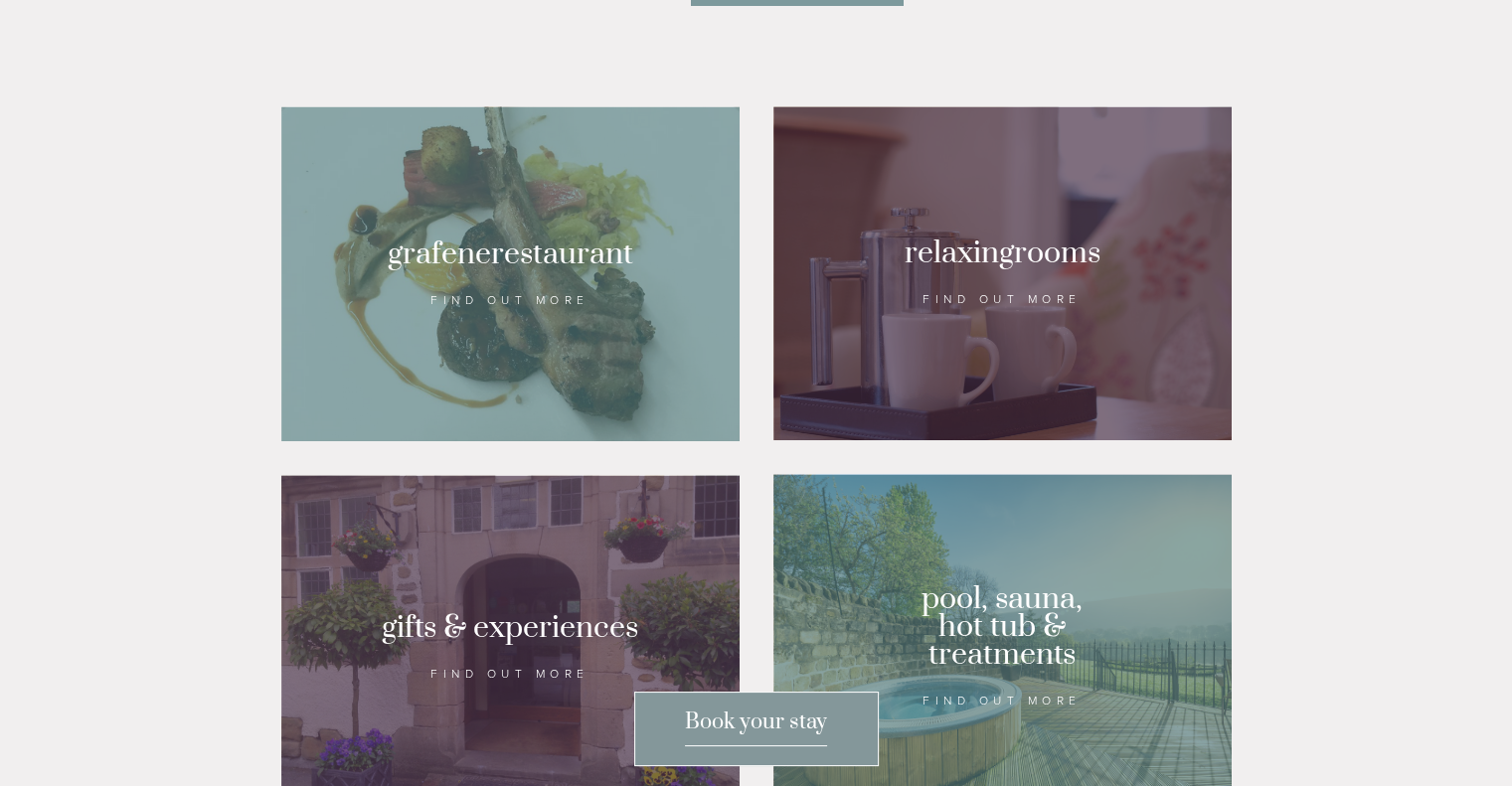 click at bounding box center [510, 273] 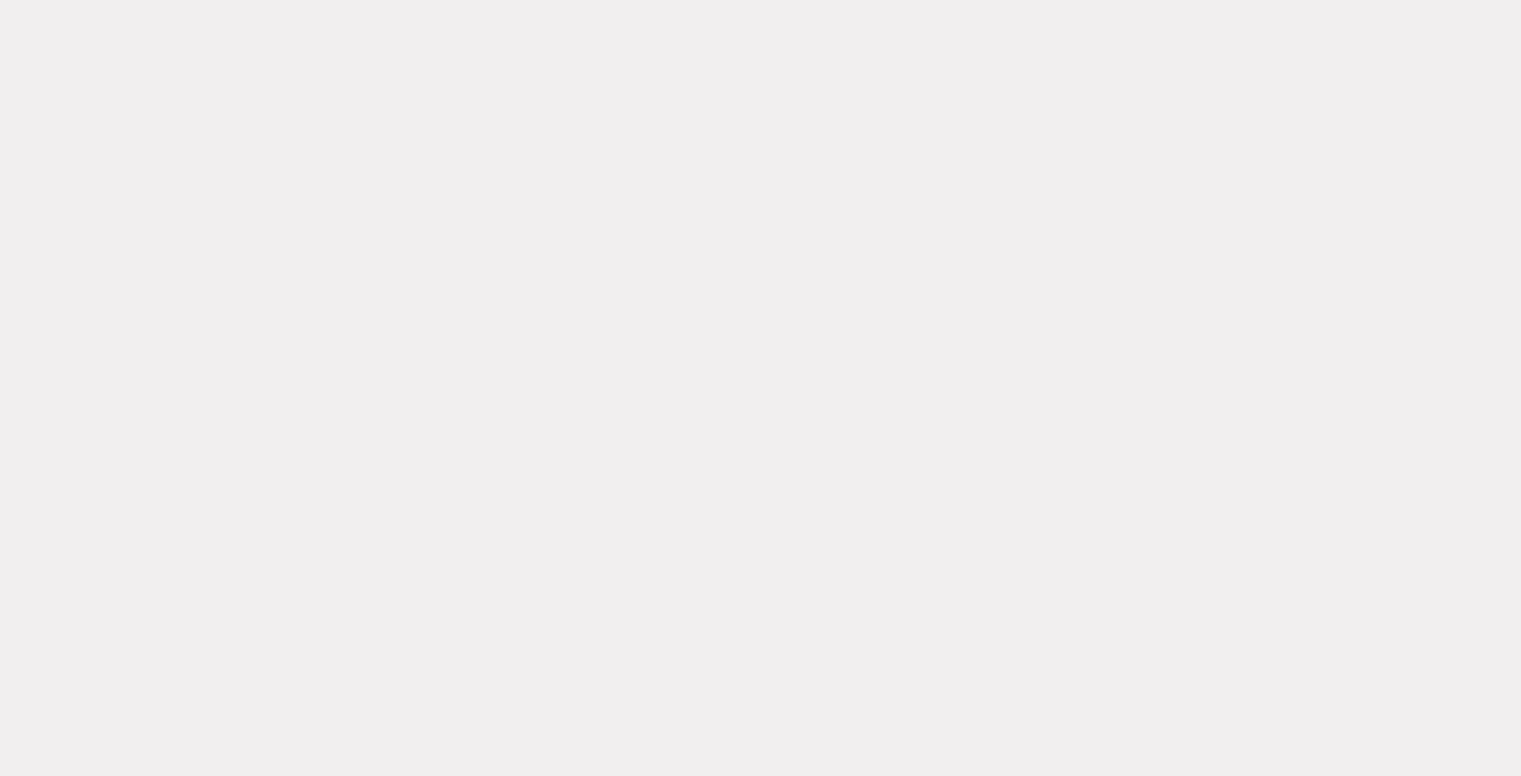 scroll, scrollTop: 1115, scrollLeft: 0, axis: vertical 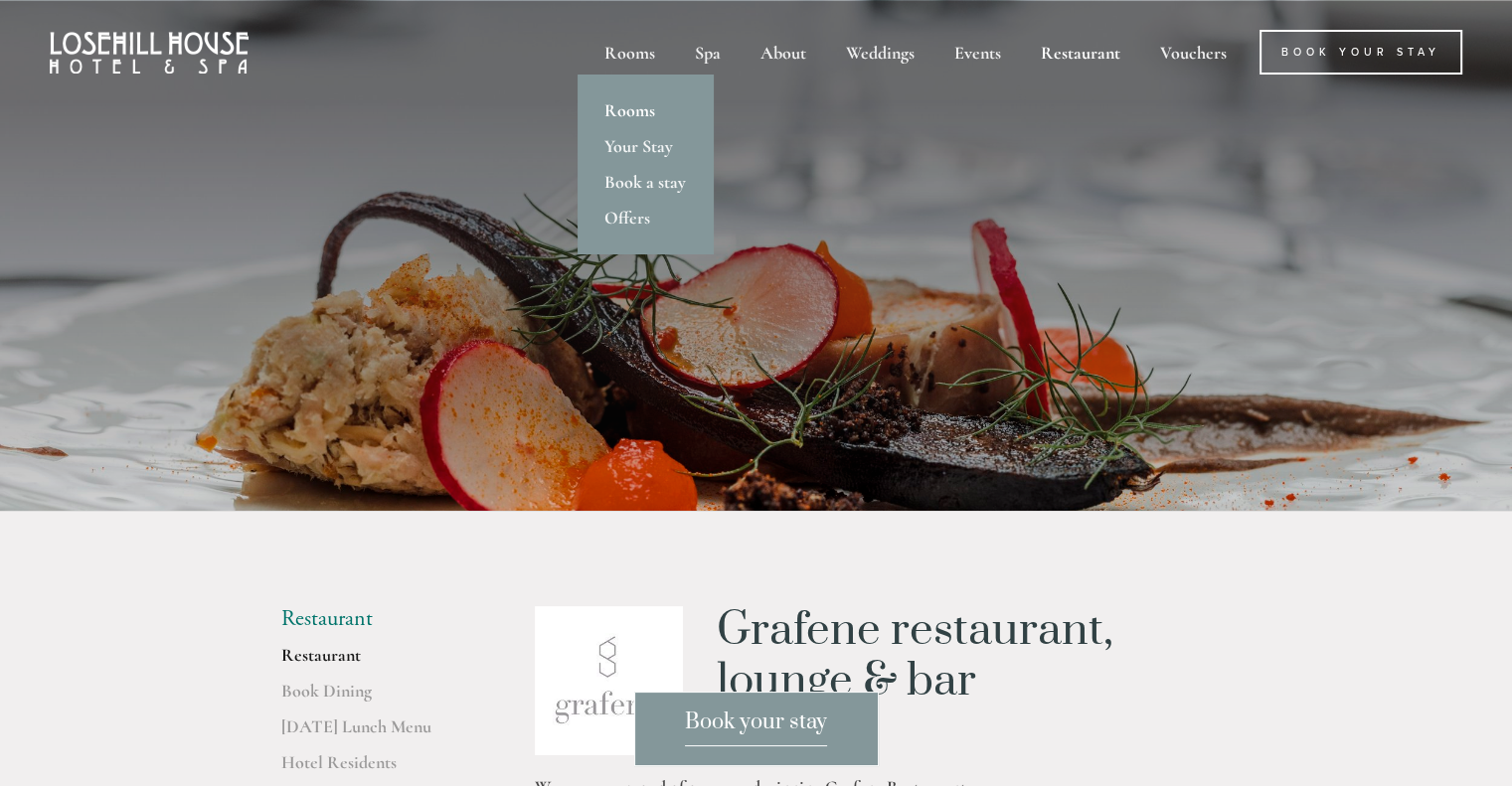click on "Rooms" at bounding box center (645, 110) 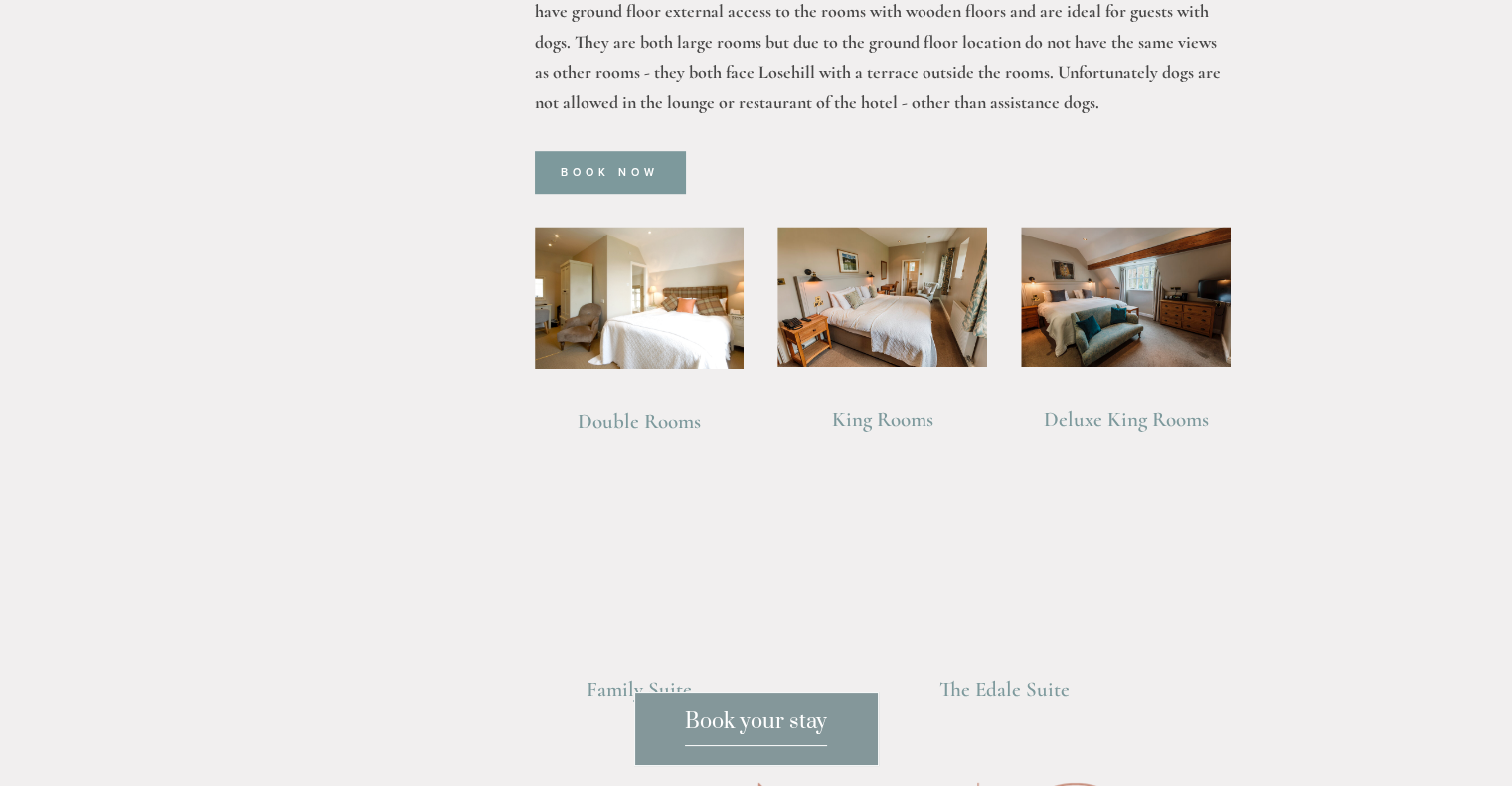 scroll, scrollTop: 1391, scrollLeft: 0, axis: vertical 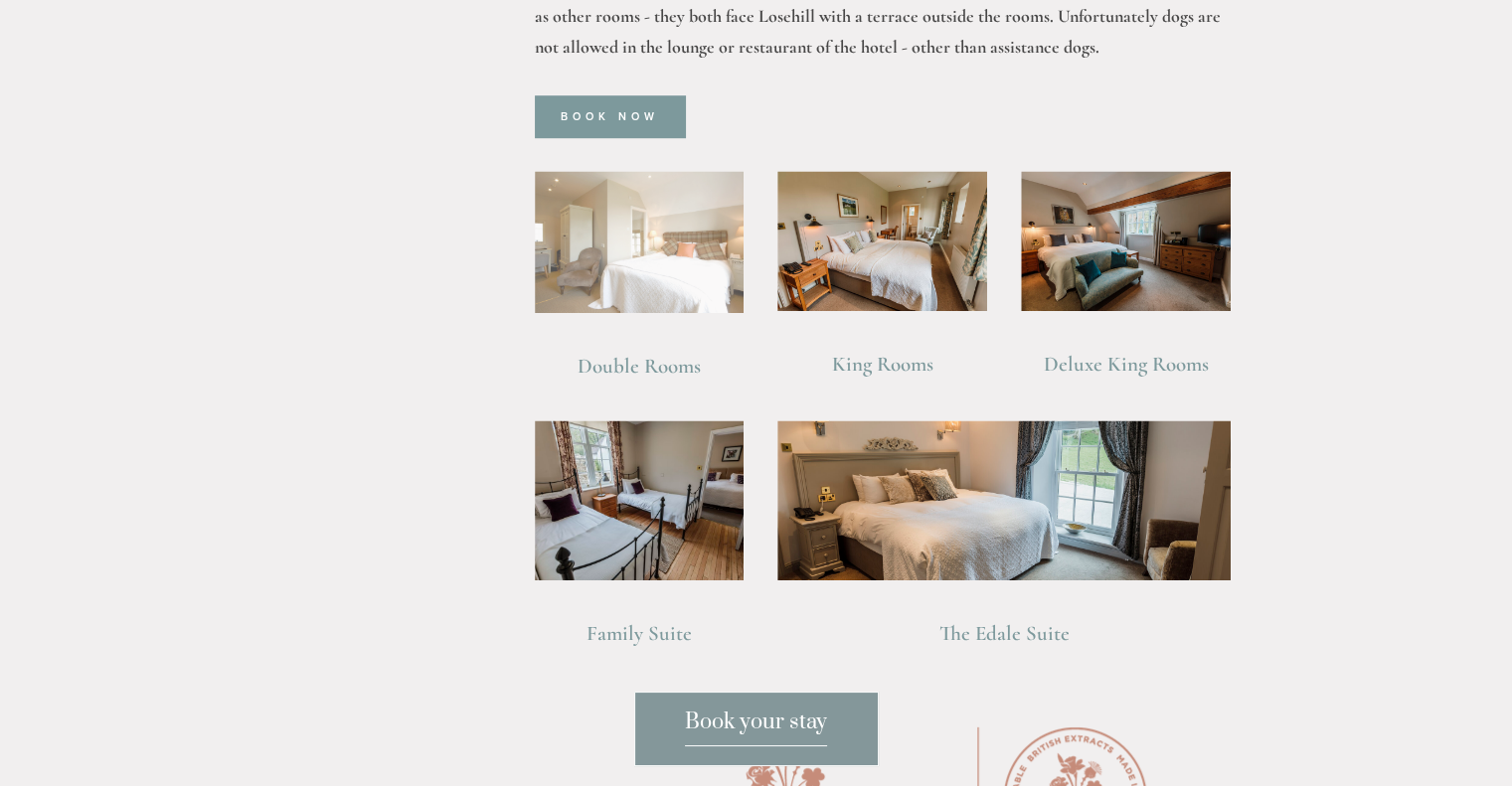 click at bounding box center [639, 241] 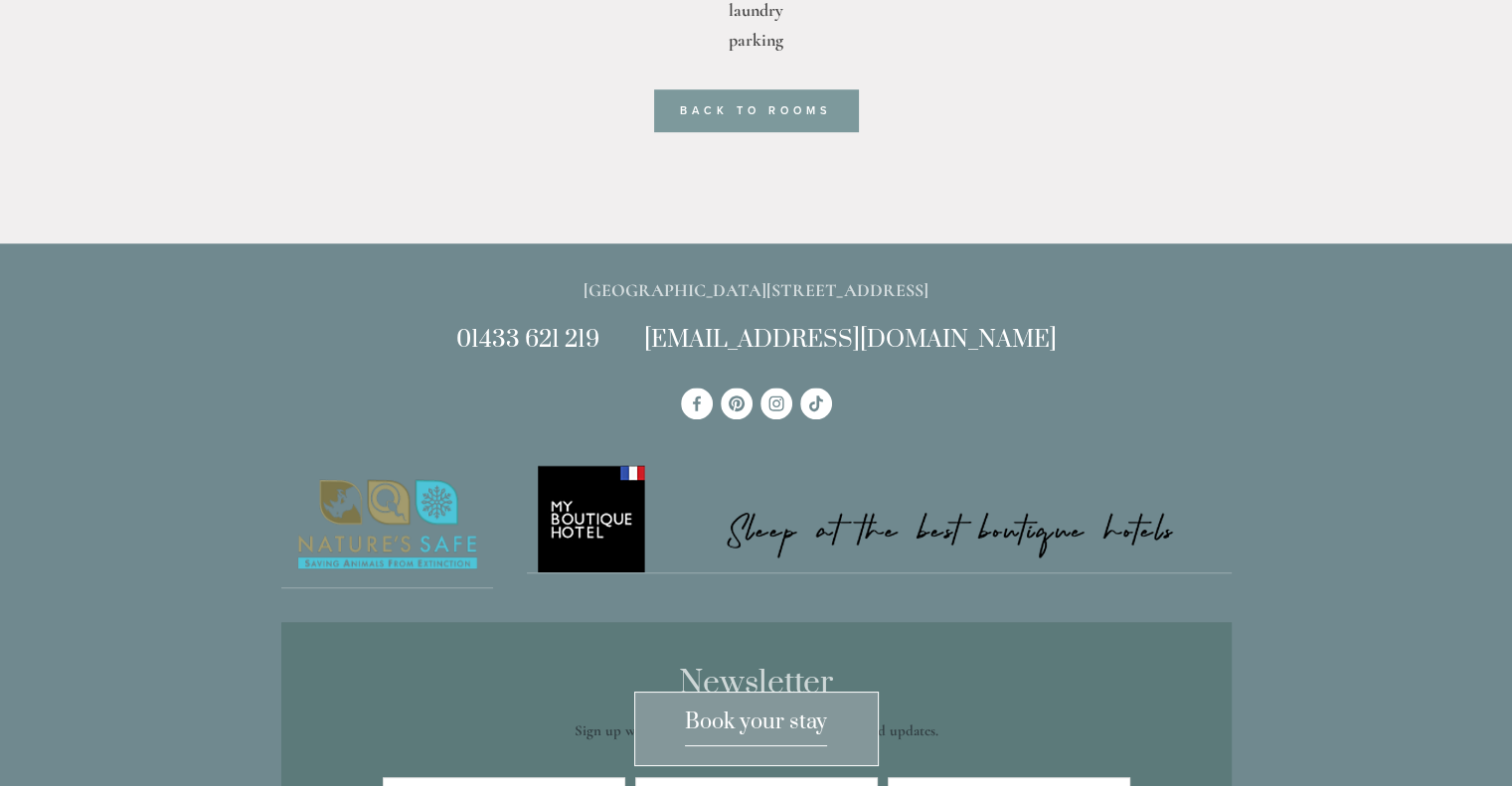 scroll, scrollTop: 994, scrollLeft: 0, axis: vertical 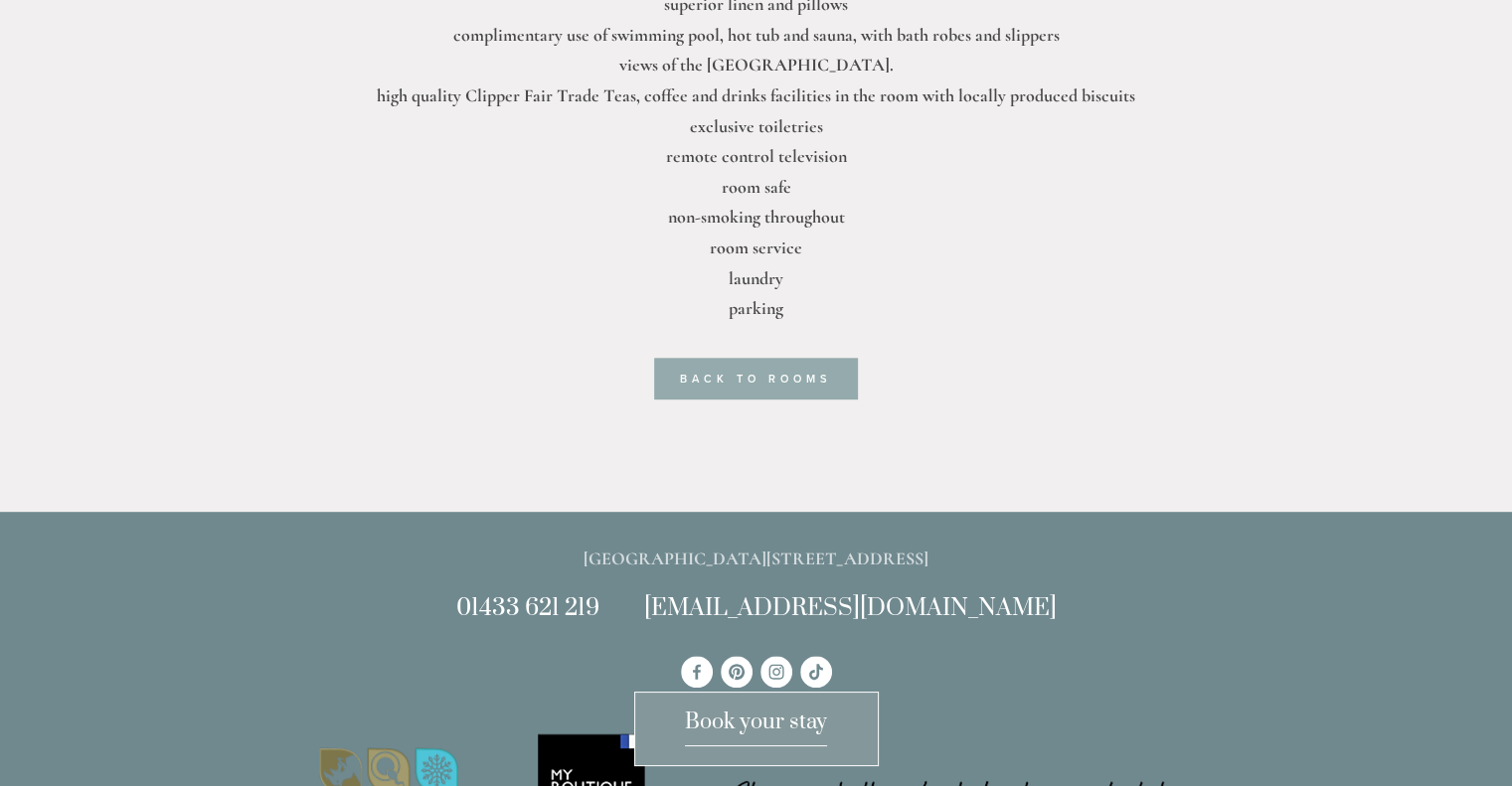 click on "back to rooms" at bounding box center (756, 379) 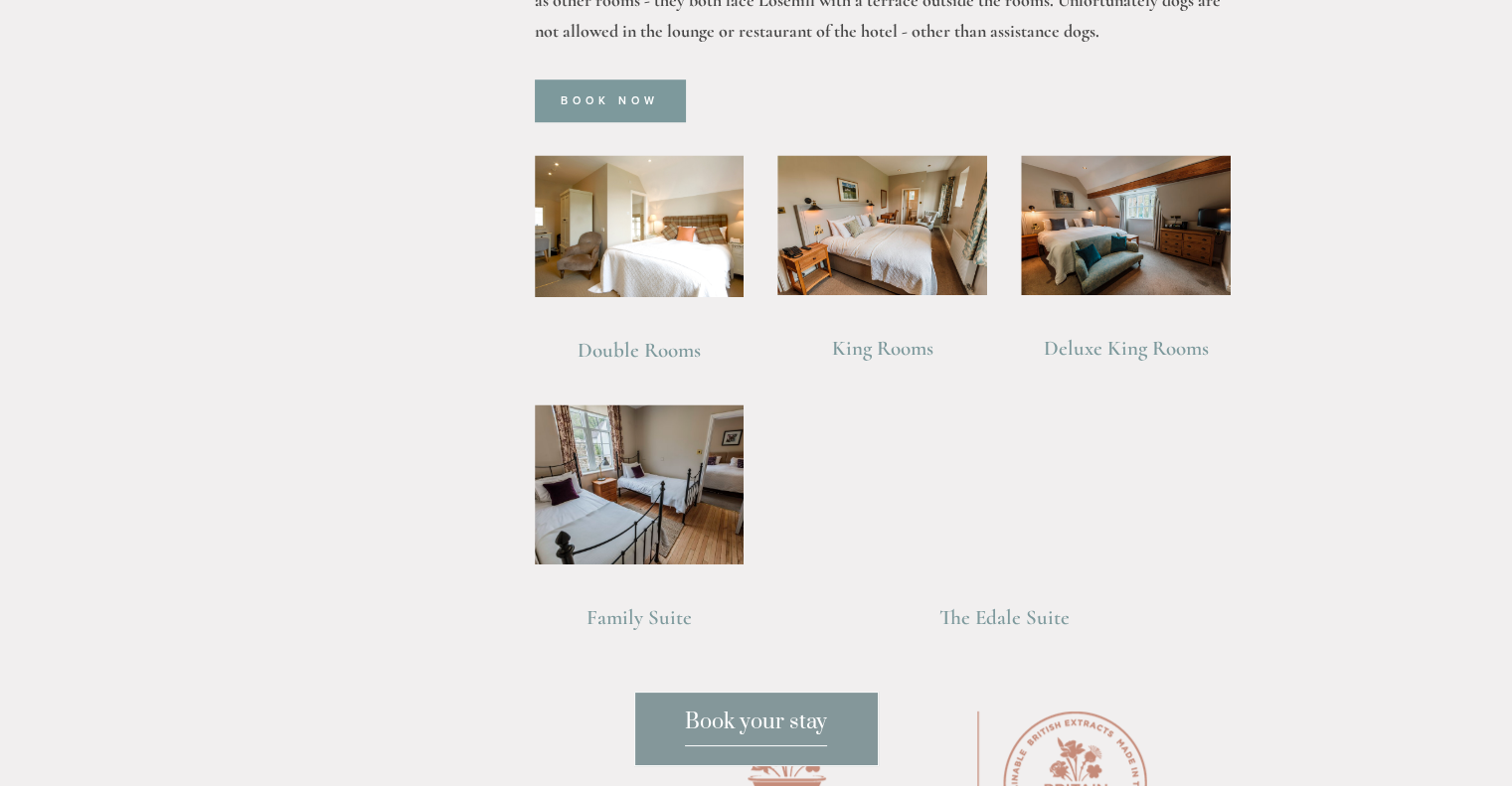 scroll, scrollTop: 1491, scrollLeft: 0, axis: vertical 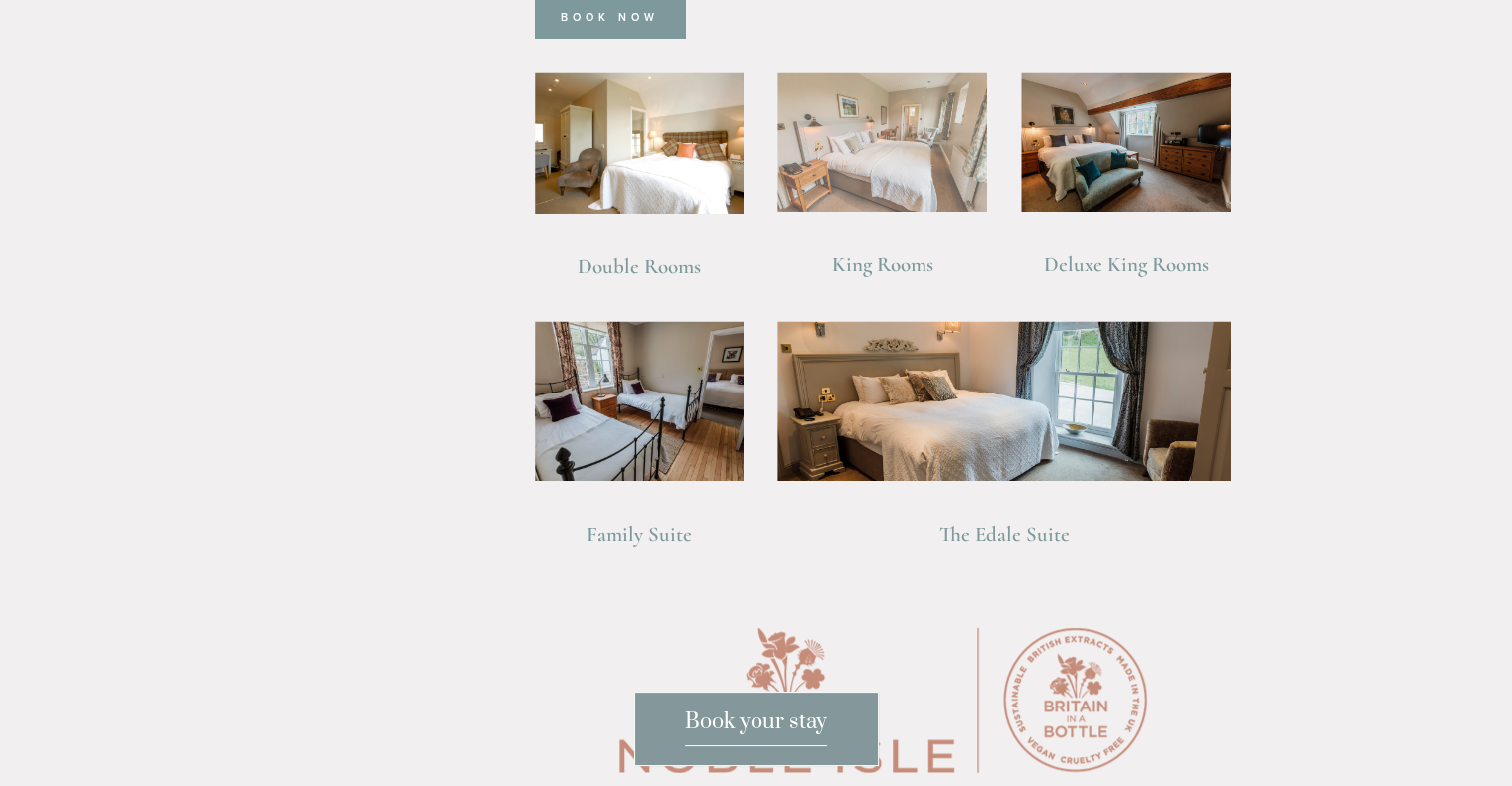 click at bounding box center (882, 141) 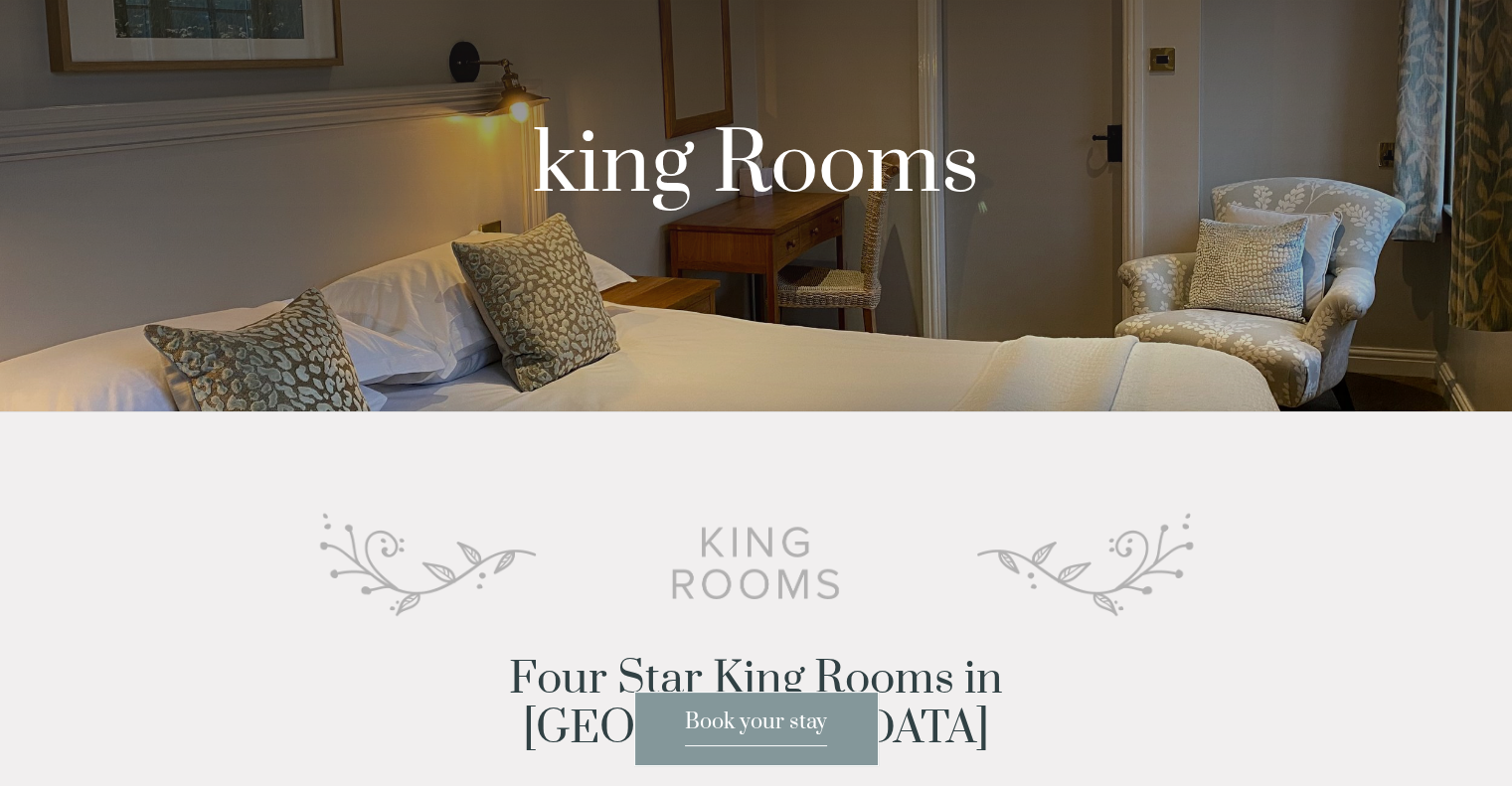 scroll, scrollTop: 0, scrollLeft: 0, axis: both 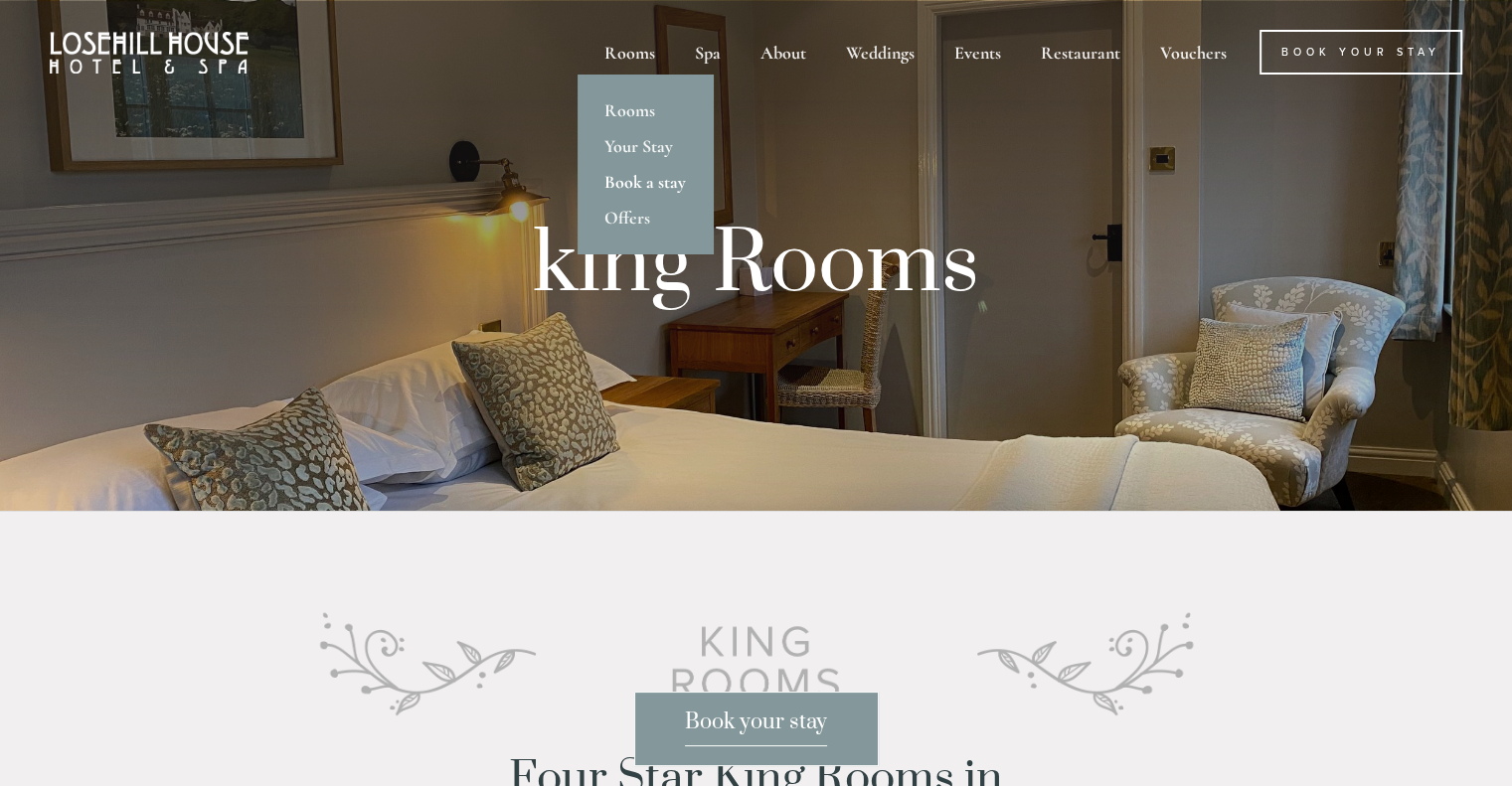 click on "Book a stay" at bounding box center [645, 182] 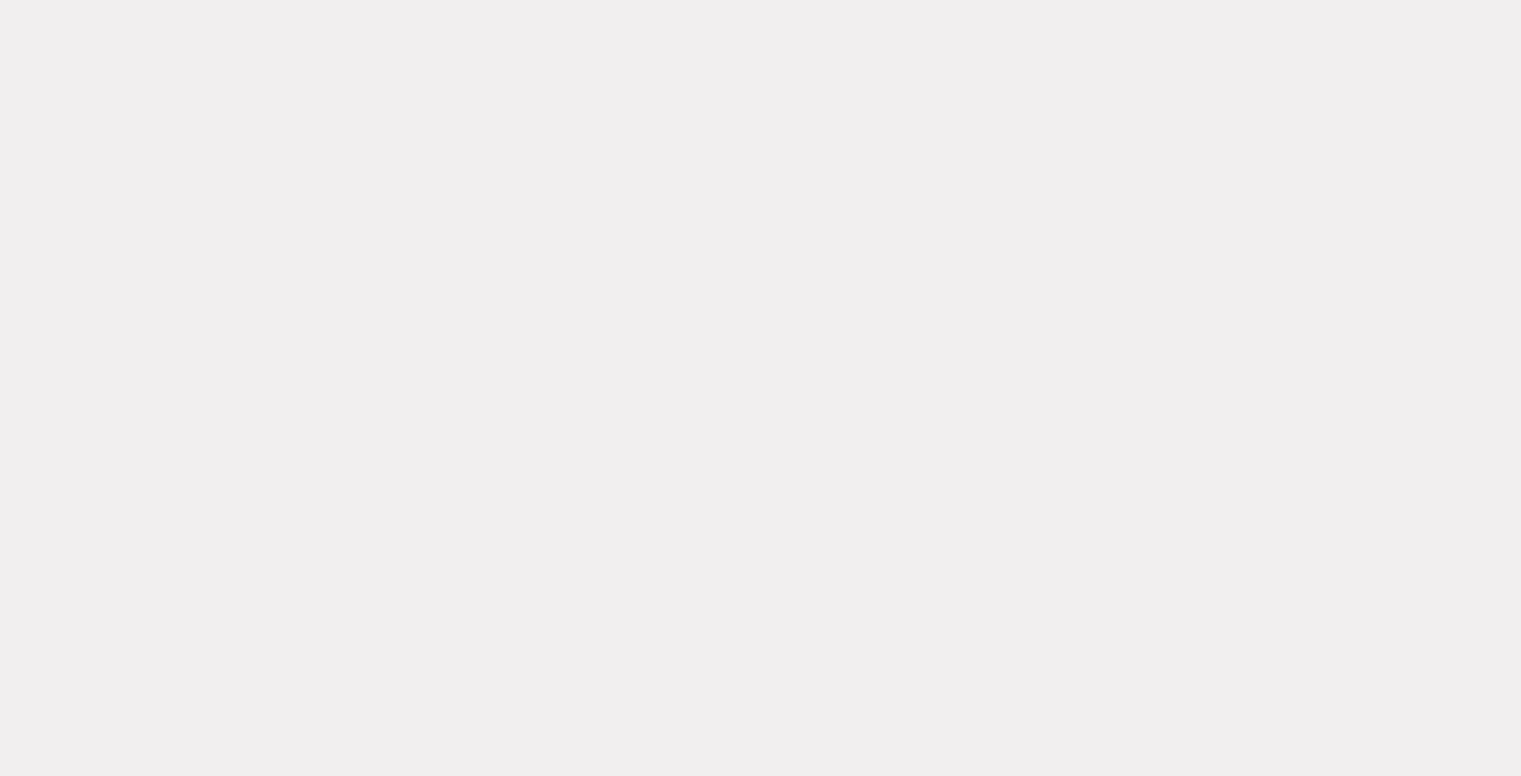 scroll, scrollTop: 0, scrollLeft: 0, axis: both 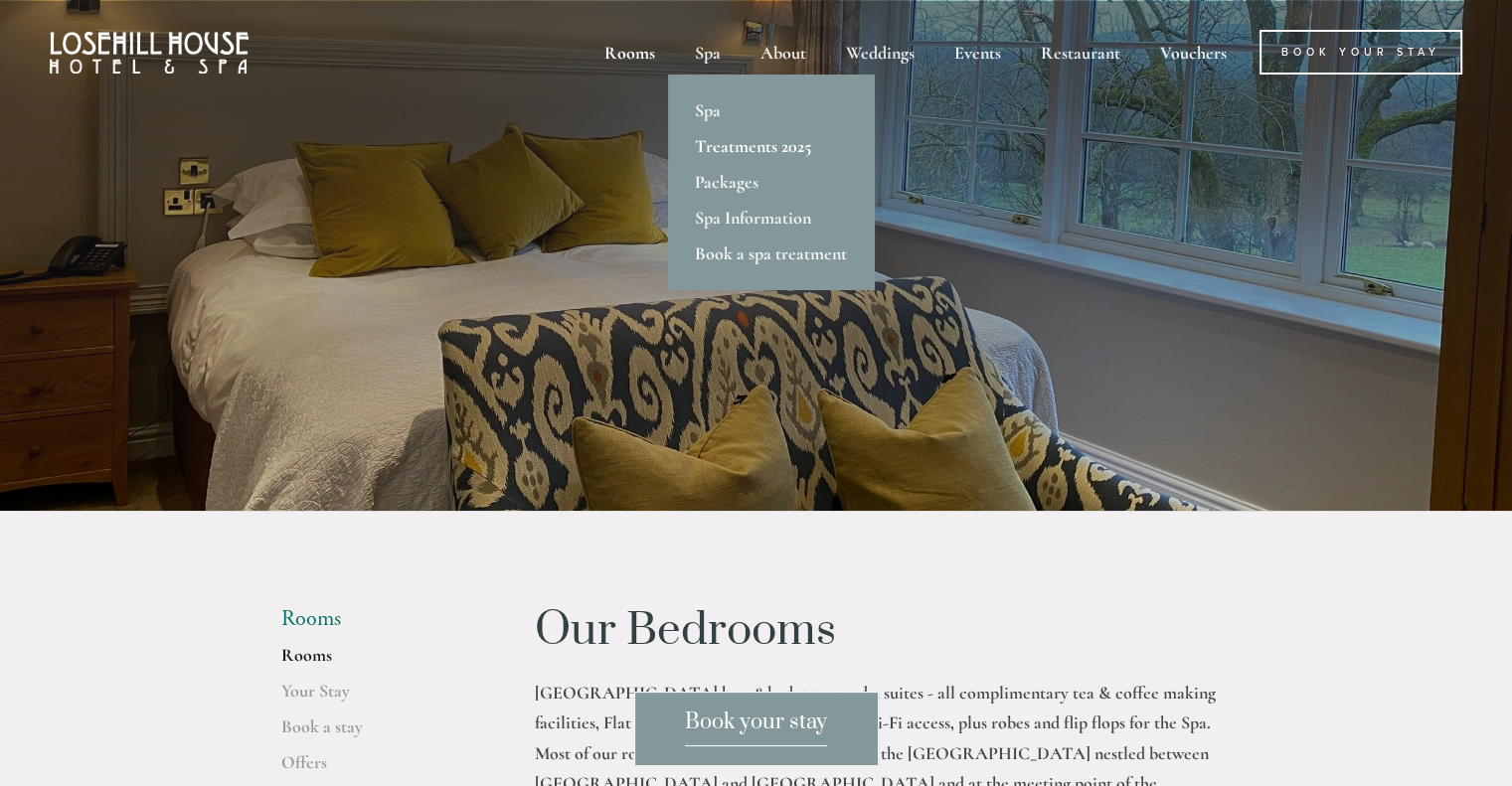 click on "Treatments 2025" at bounding box center [770, 146] 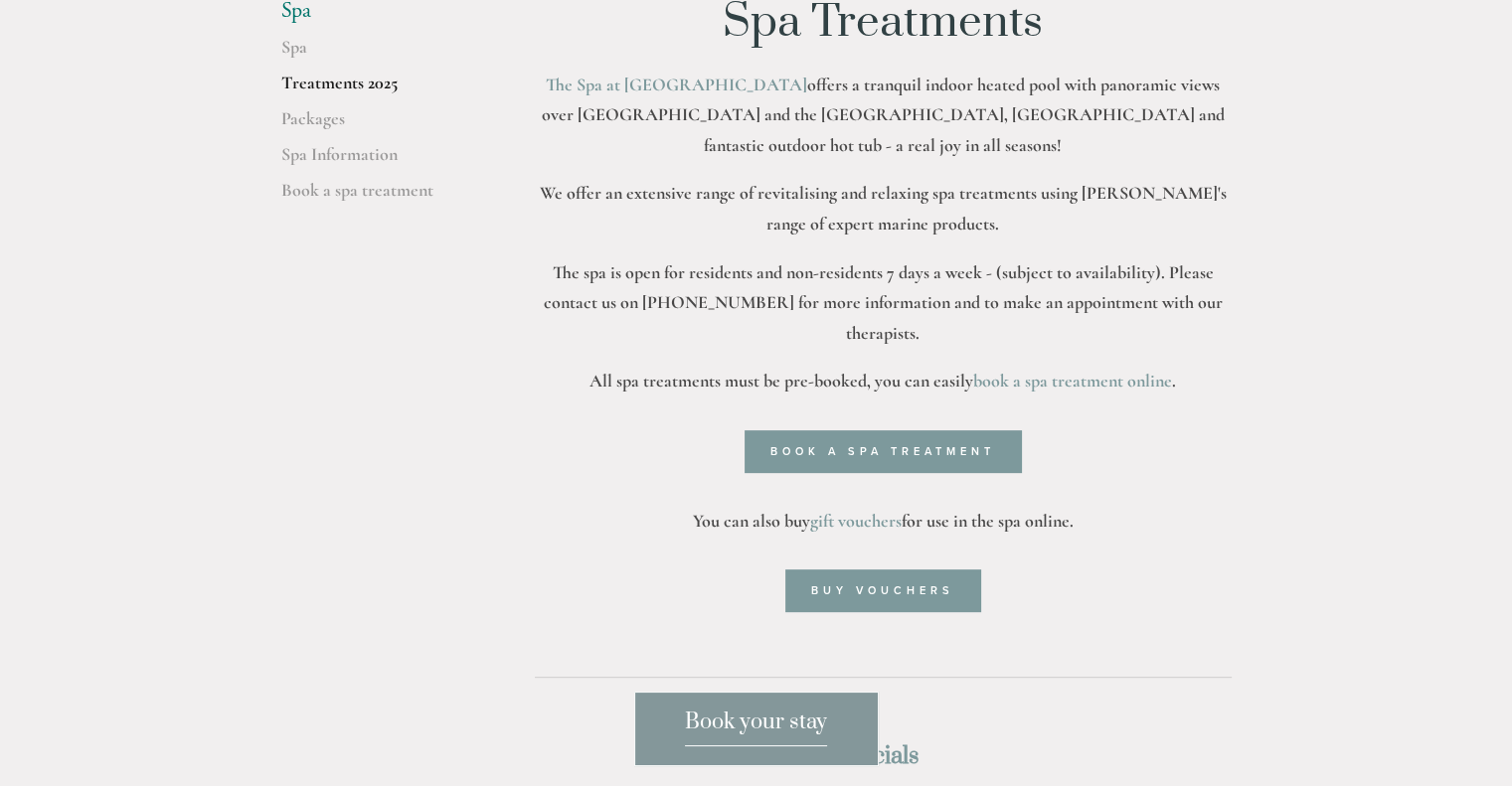 scroll, scrollTop: 596, scrollLeft: 0, axis: vertical 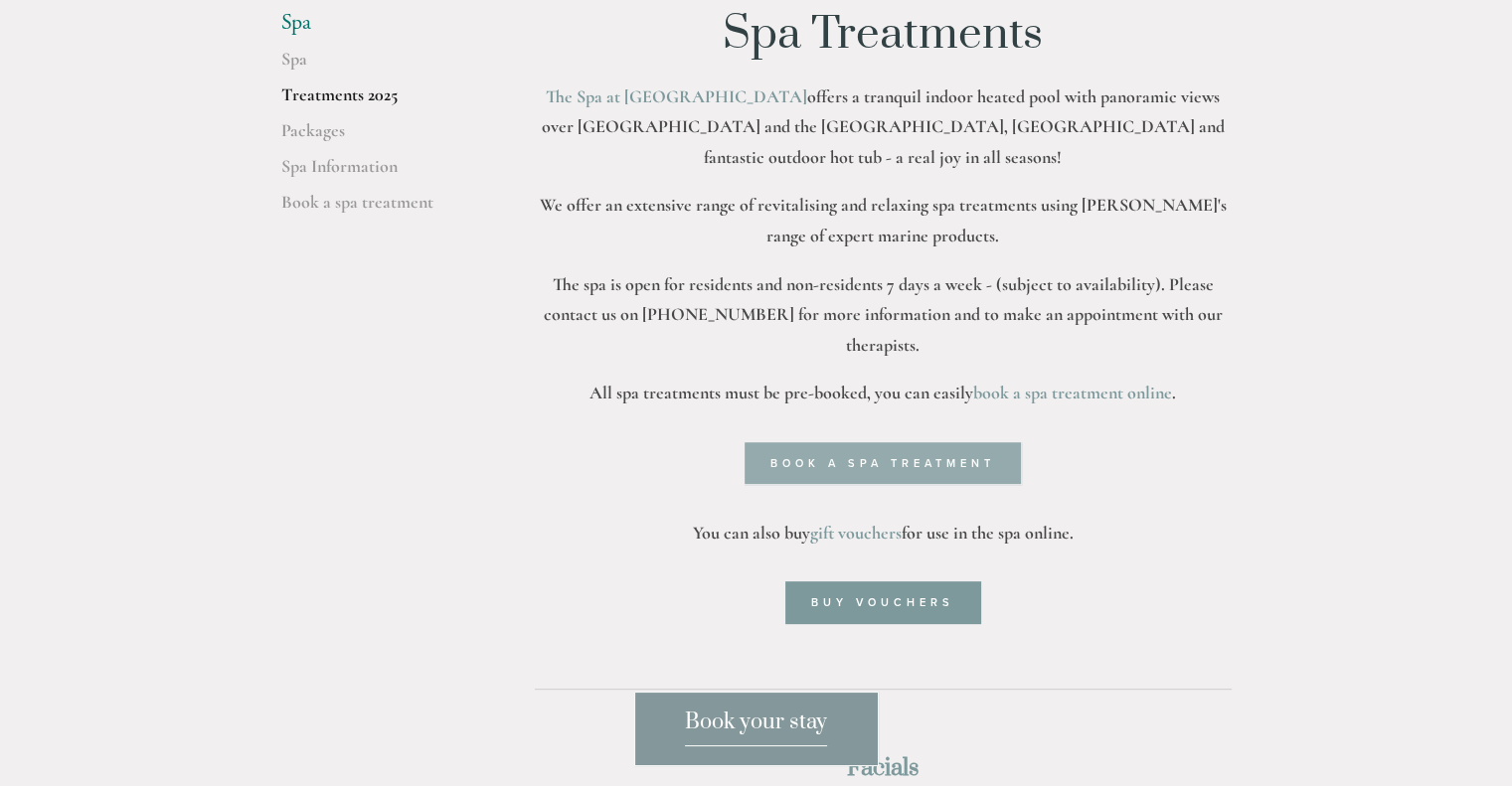 click on "Book a spa treatment" at bounding box center [883, 463] 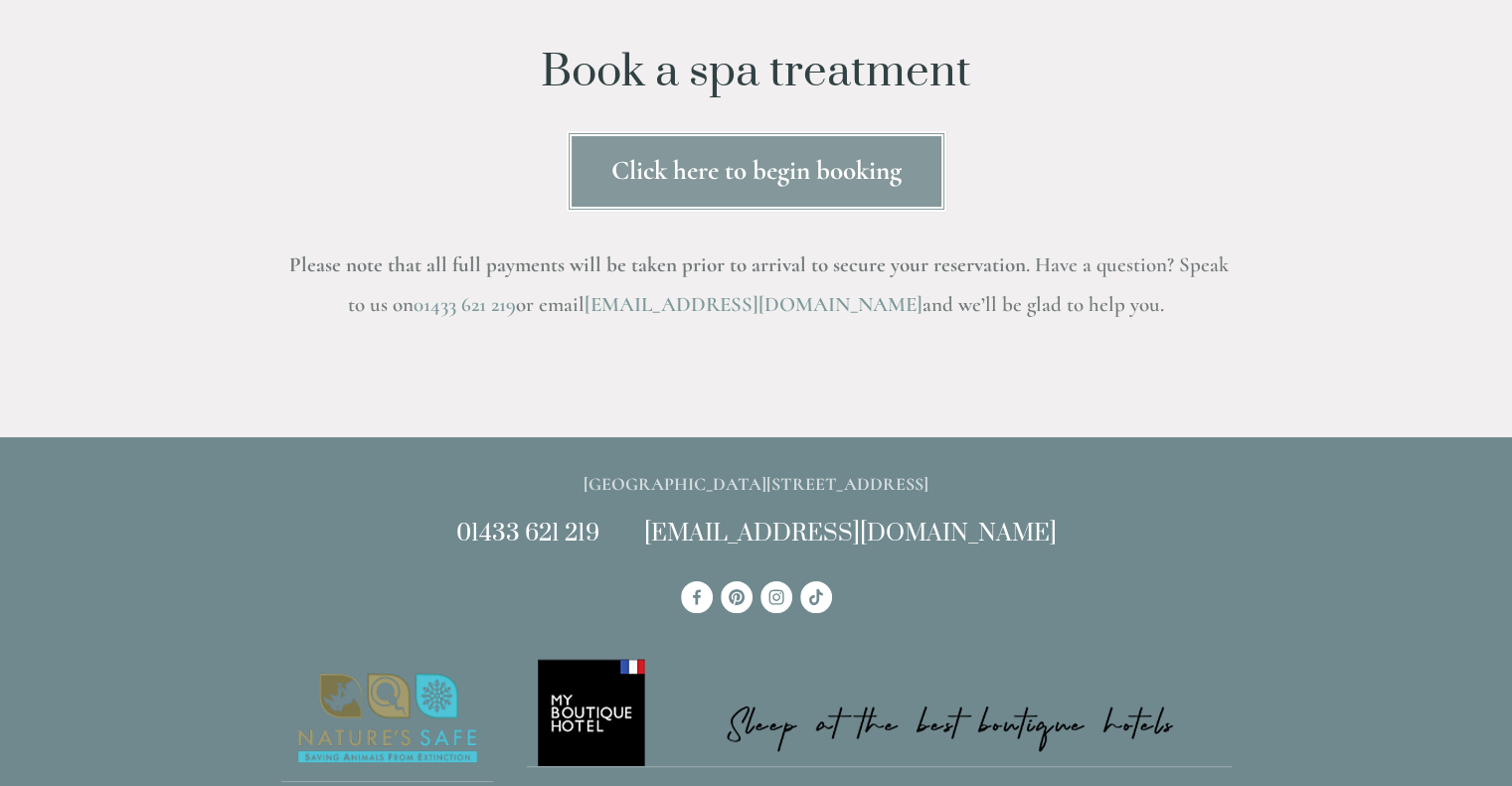 scroll, scrollTop: 199, scrollLeft: 0, axis: vertical 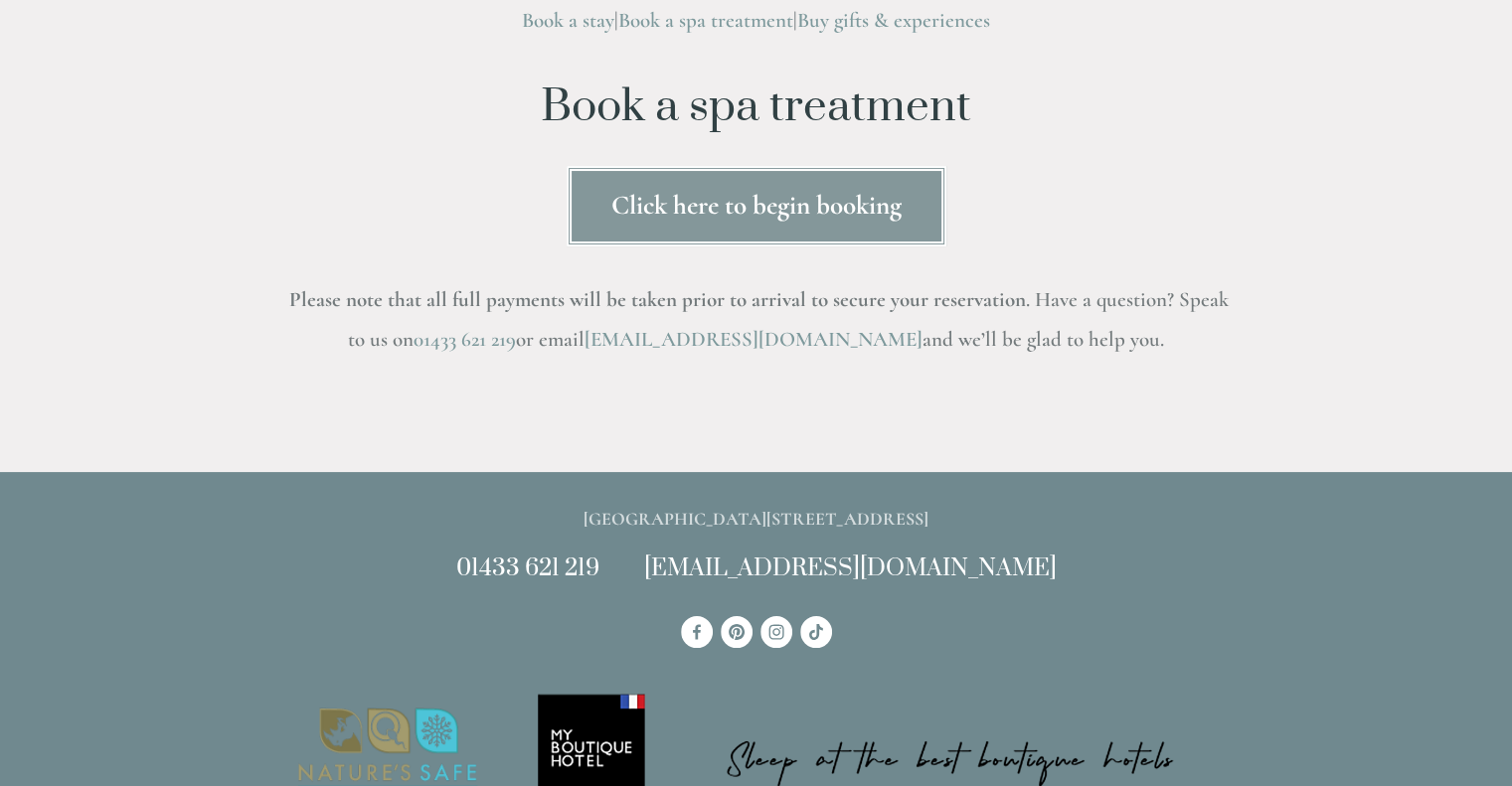 click on "Click here to begin booking" at bounding box center (756, 206) 